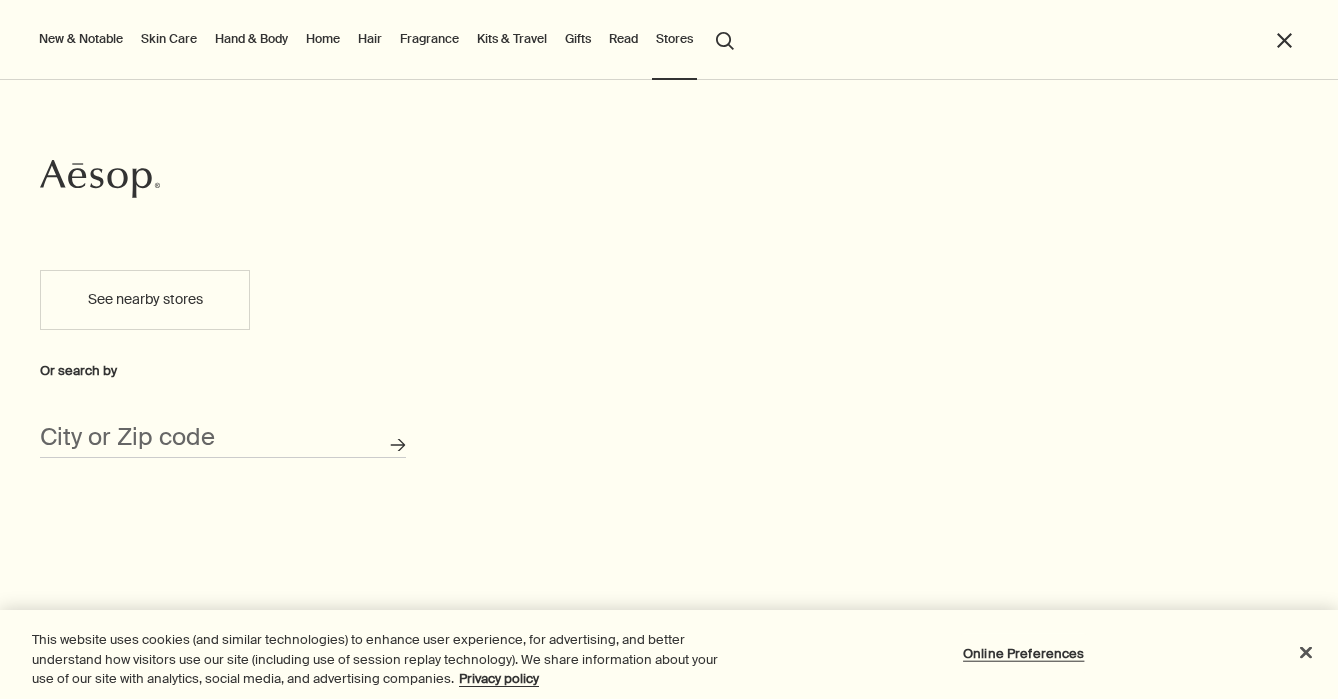 scroll, scrollTop: 0, scrollLeft: 0, axis: both 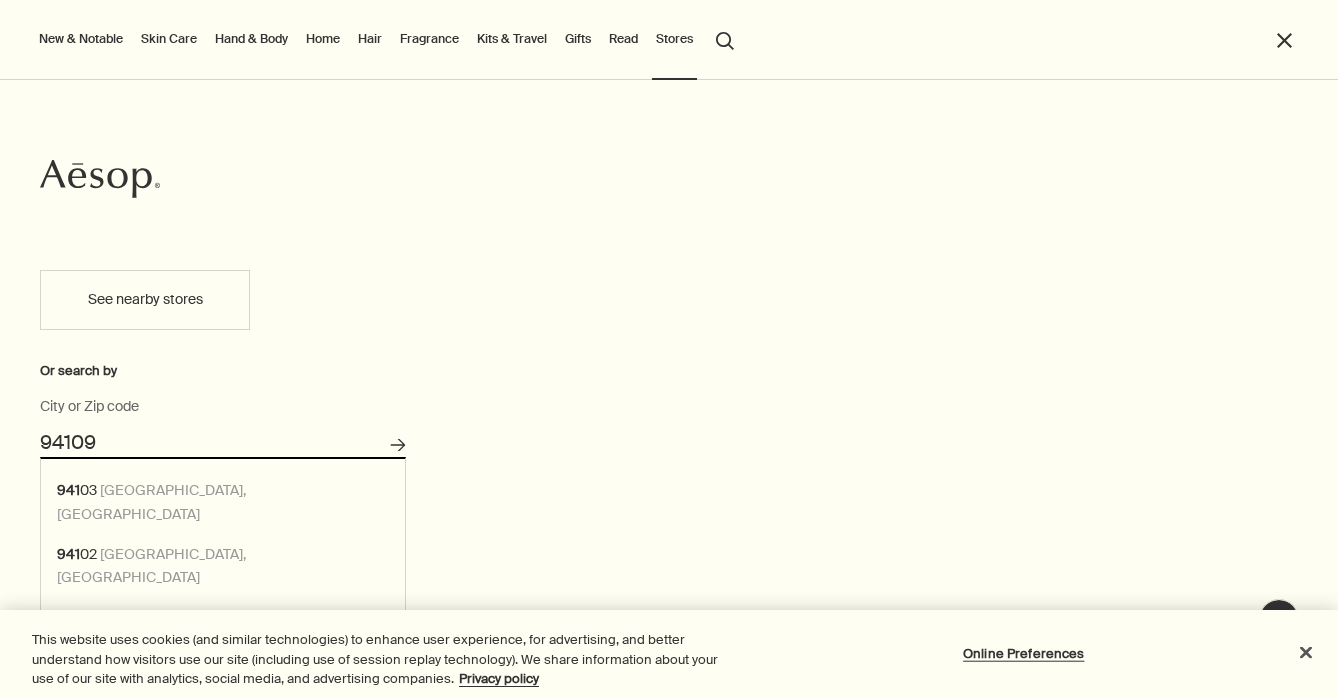 click on "Search for stores" at bounding box center (398, 445) 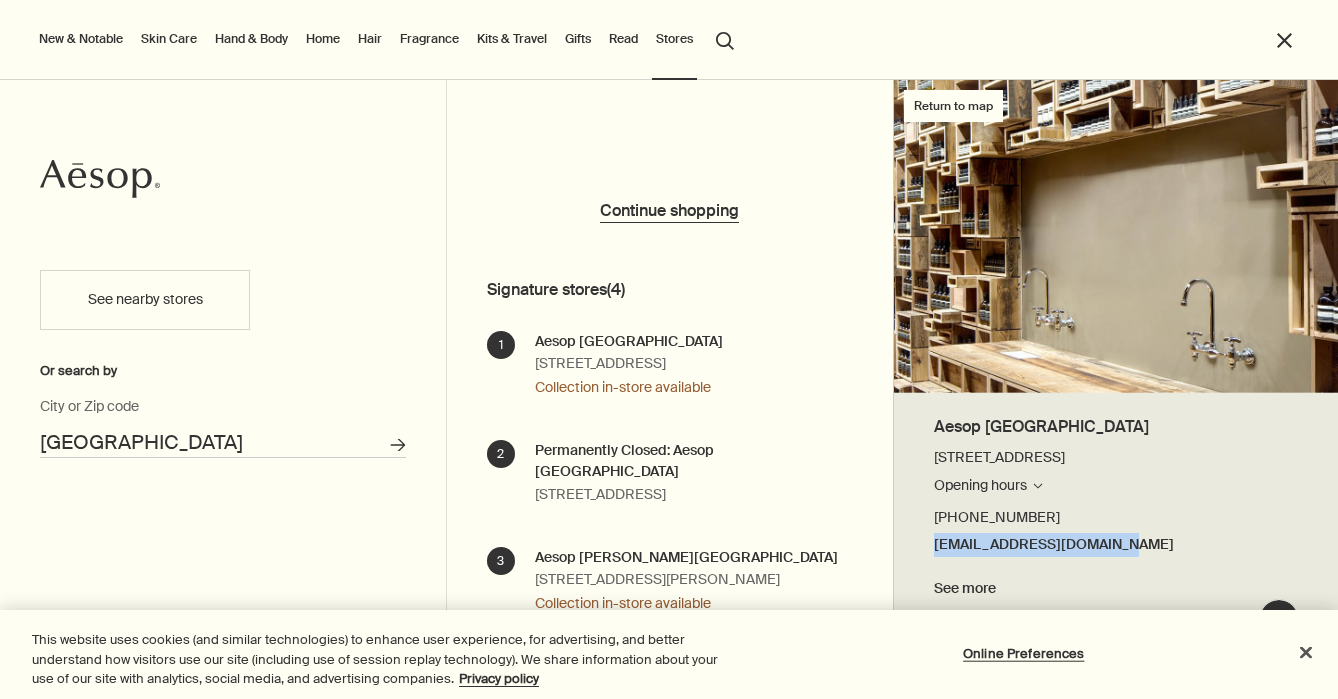 drag, startPoint x: 930, startPoint y: 546, endPoint x: 1120, endPoint y: 549, distance: 190.02368 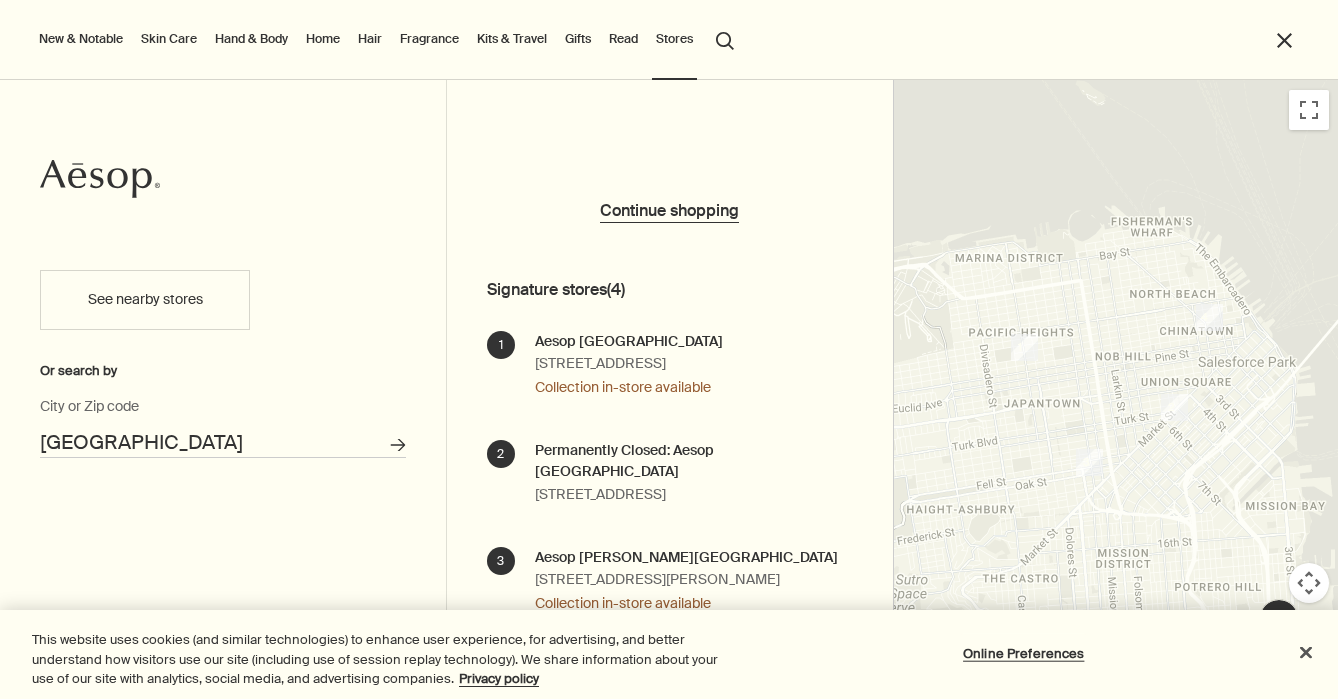 click on "Kits & Travel" at bounding box center (512, 39) 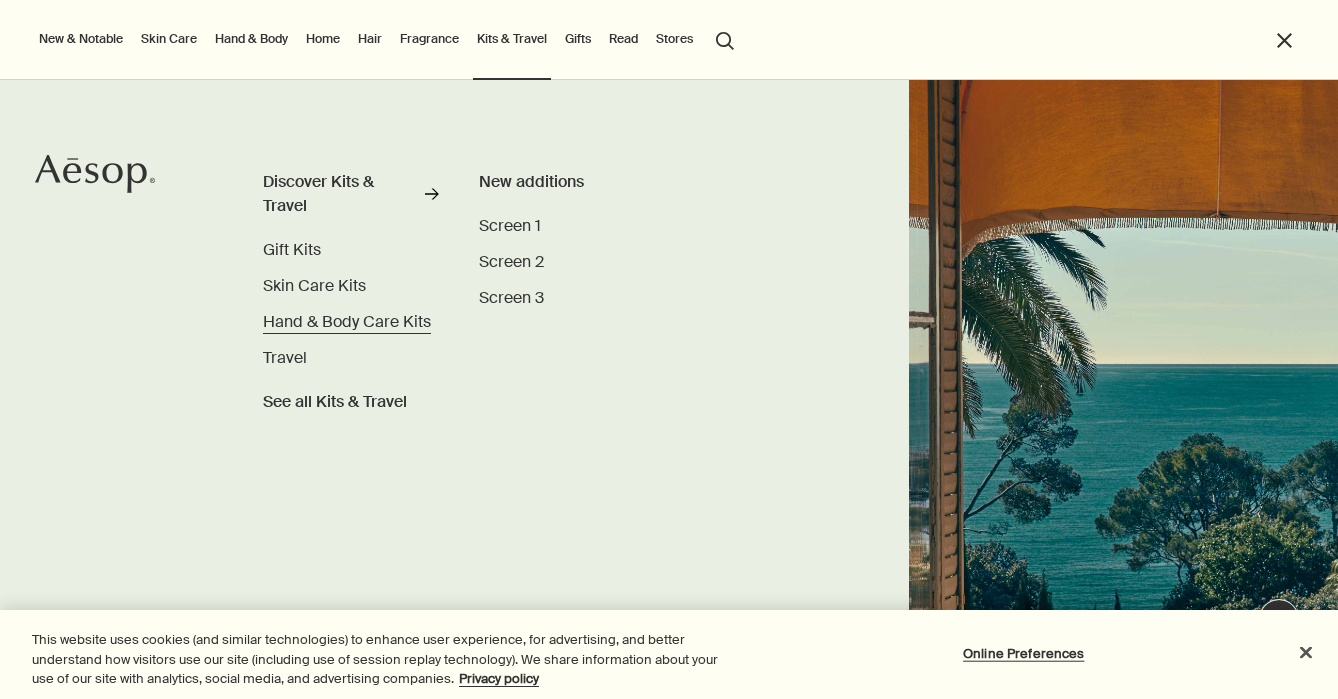 click on "Hand & Body Care Kits" at bounding box center [347, 321] 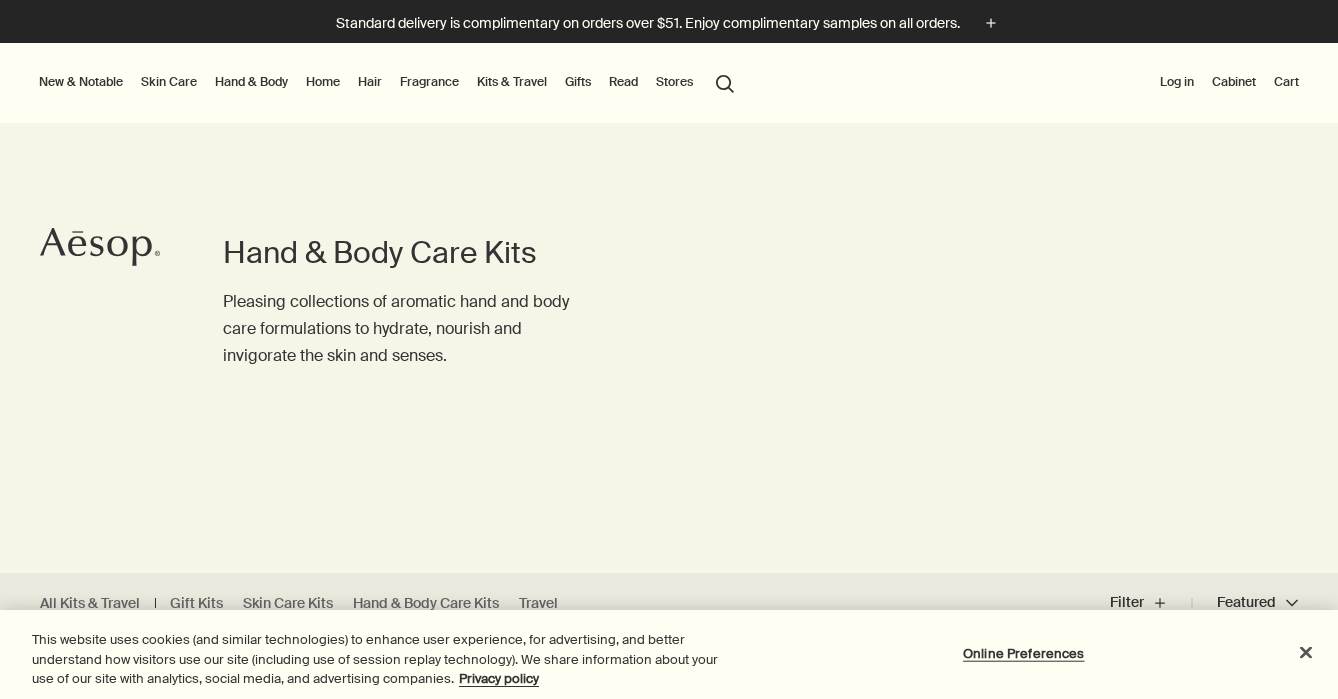 scroll, scrollTop: 0, scrollLeft: 0, axis: both 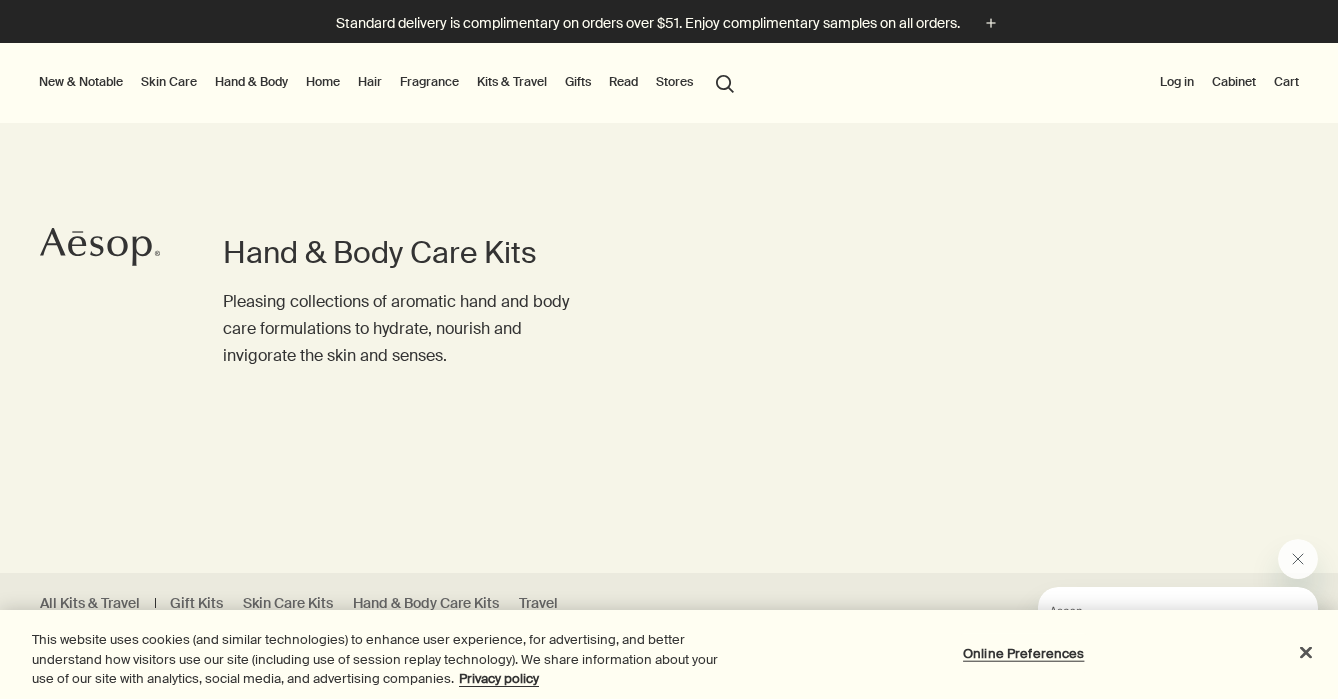 click on "search Search" at bounding box center (725, 82) 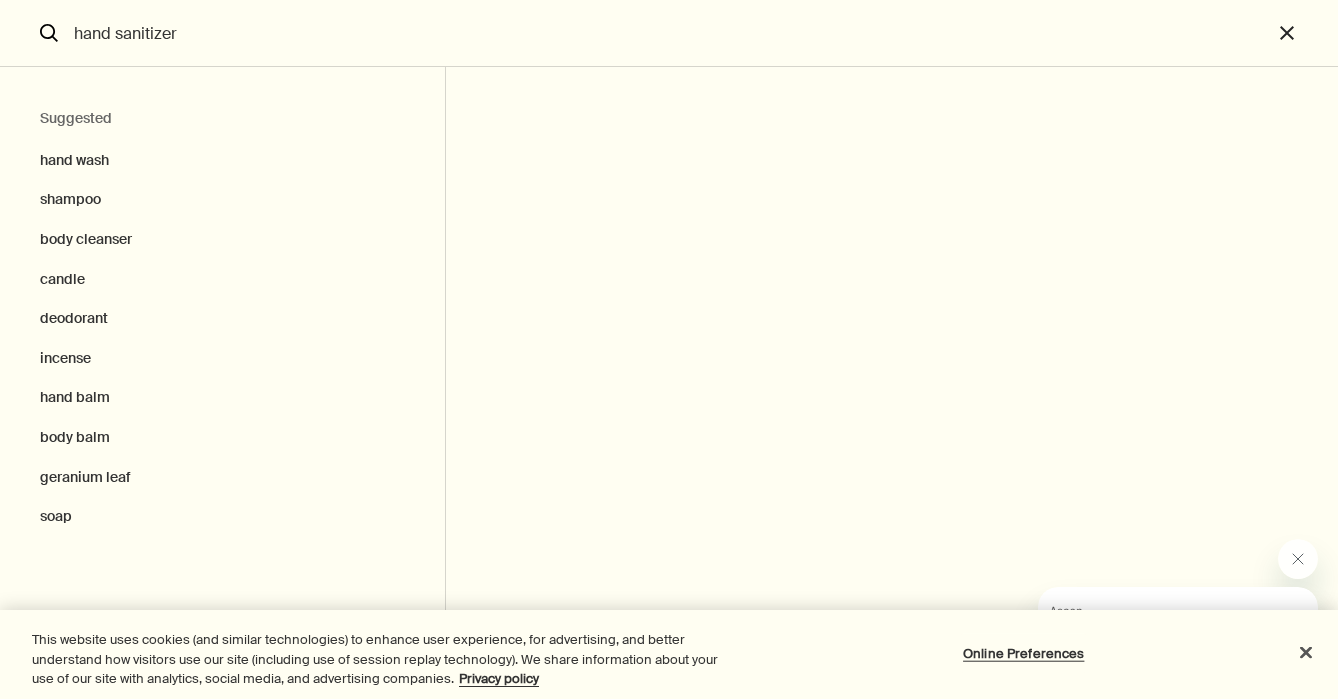 type on "hand sanitizer" 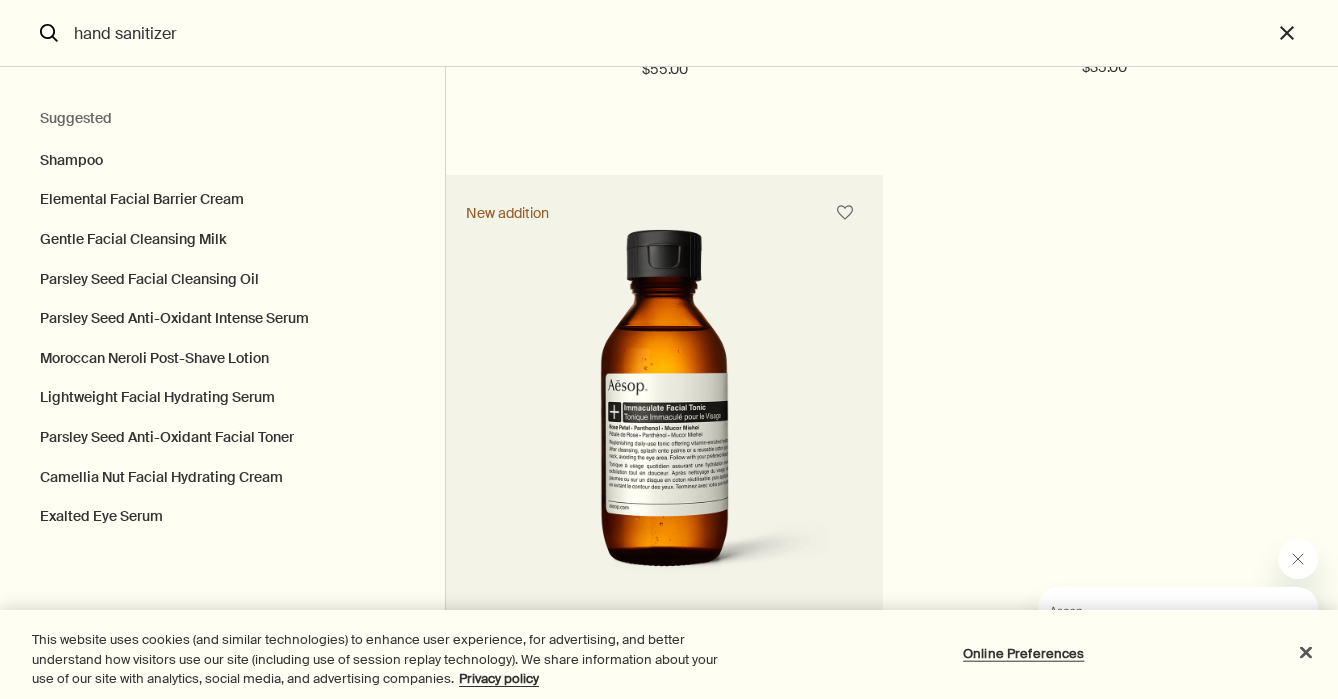 scroll, scrollTop: 4628, scrollLeft: 0, axis: vertical 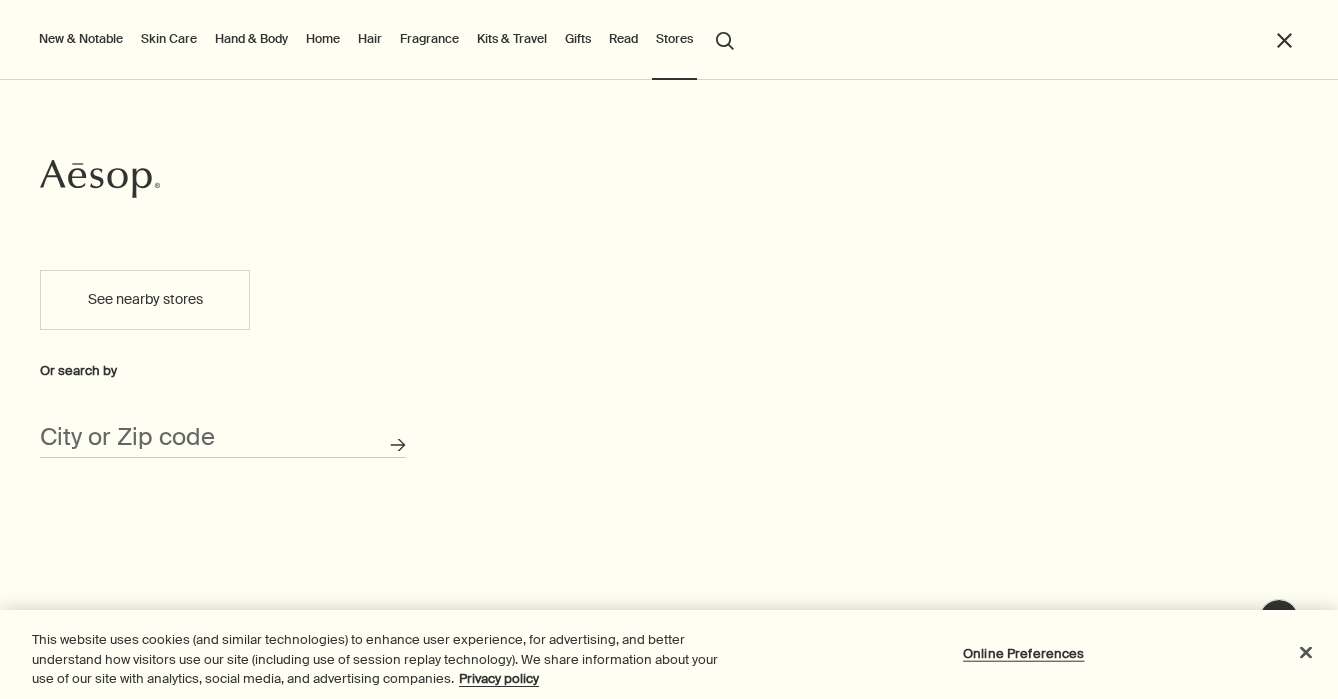 click on "Hand & Body" at bounding box center [251, 39] 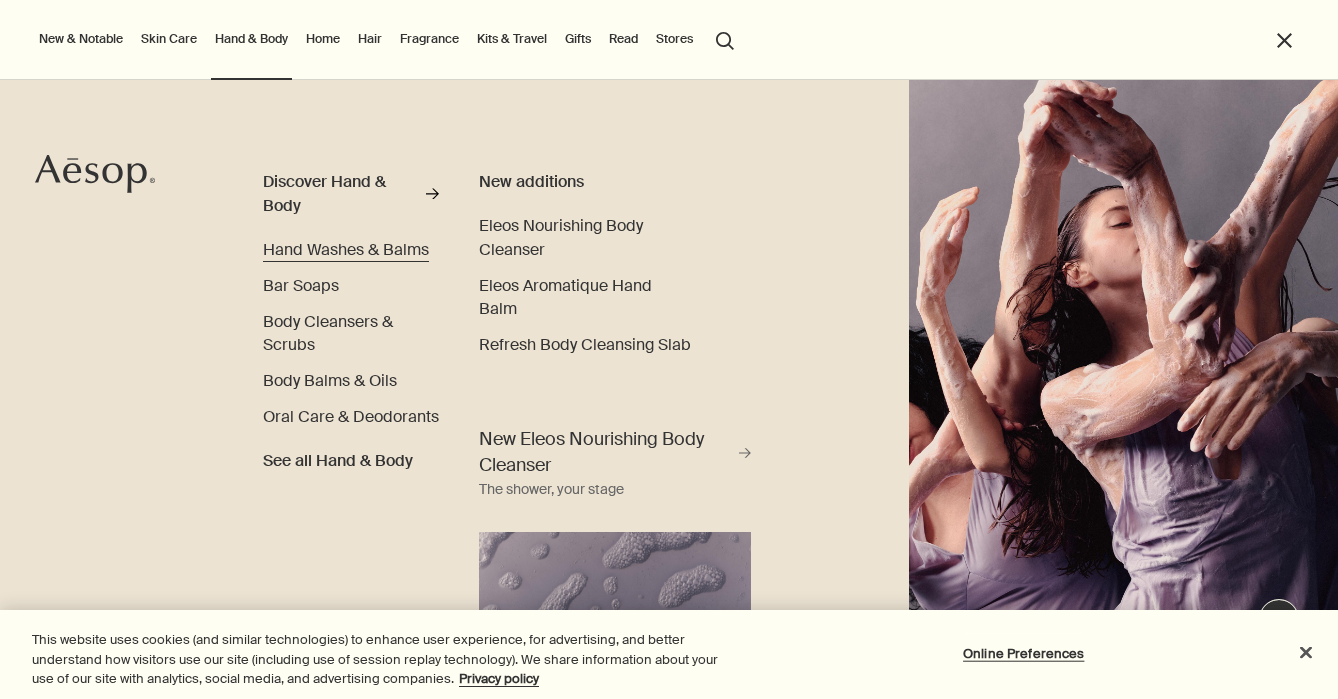 click on "Hand Washes & Balms" at bounding box center [346, 249] 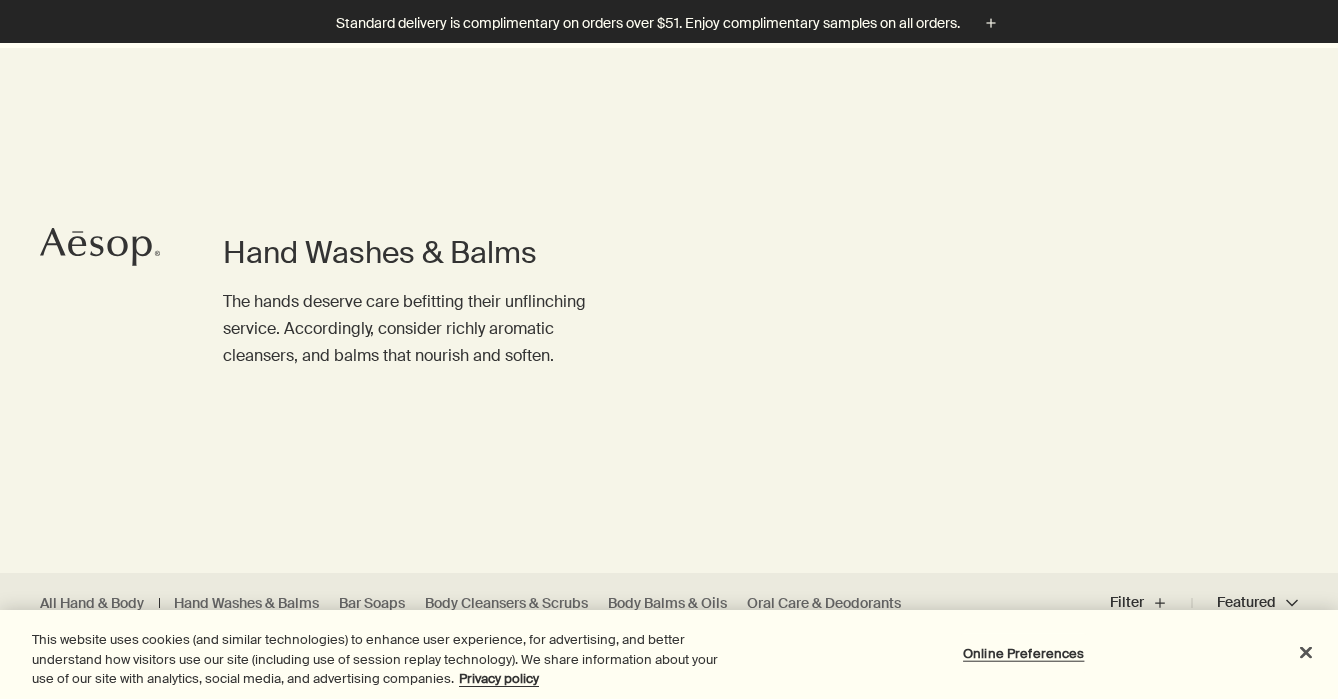 scroll, scrollTop: 365, scrollLeft: 0, axis: vertical 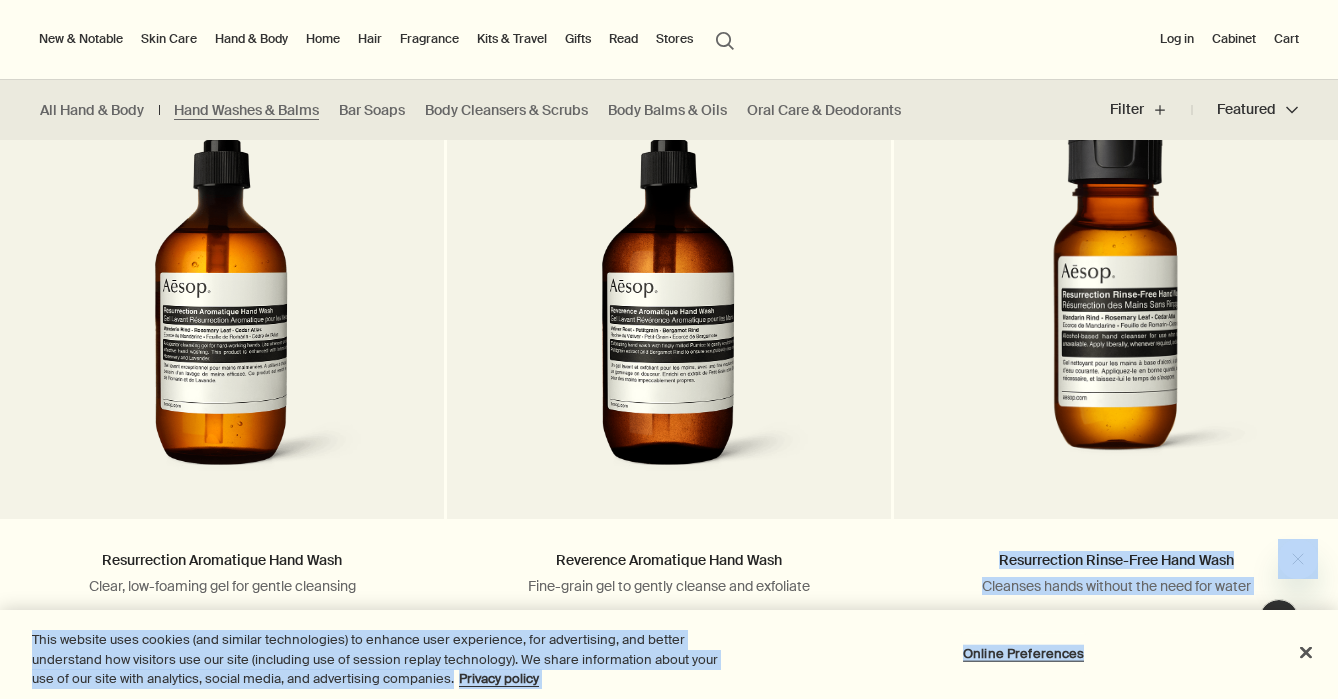 drag, startPoint x: 984, startPoint y: 562, endPoint x: 1233, endPoint y: 562, distance: 249 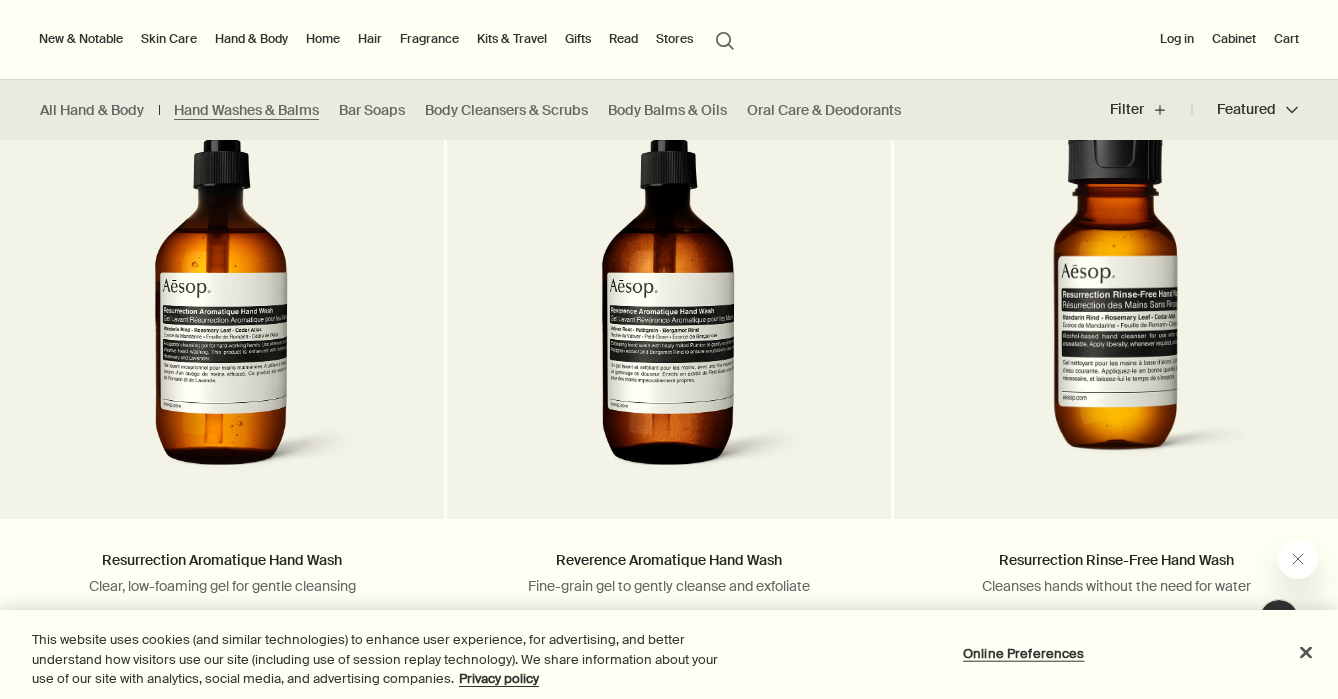 drag, startPoint x: 1249, startPoint y: 560, endPoint x: 992, endPoint y: 558, distance: 257.00778 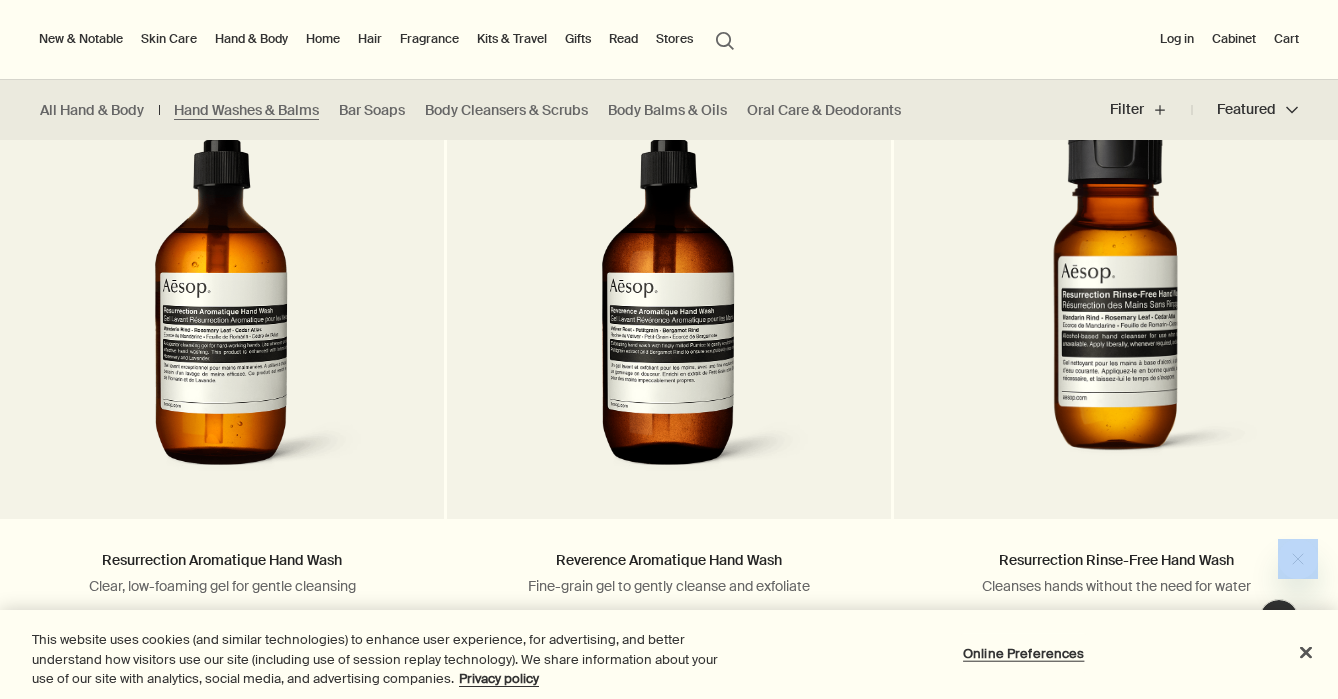 click at bounding box center (1154, 609) 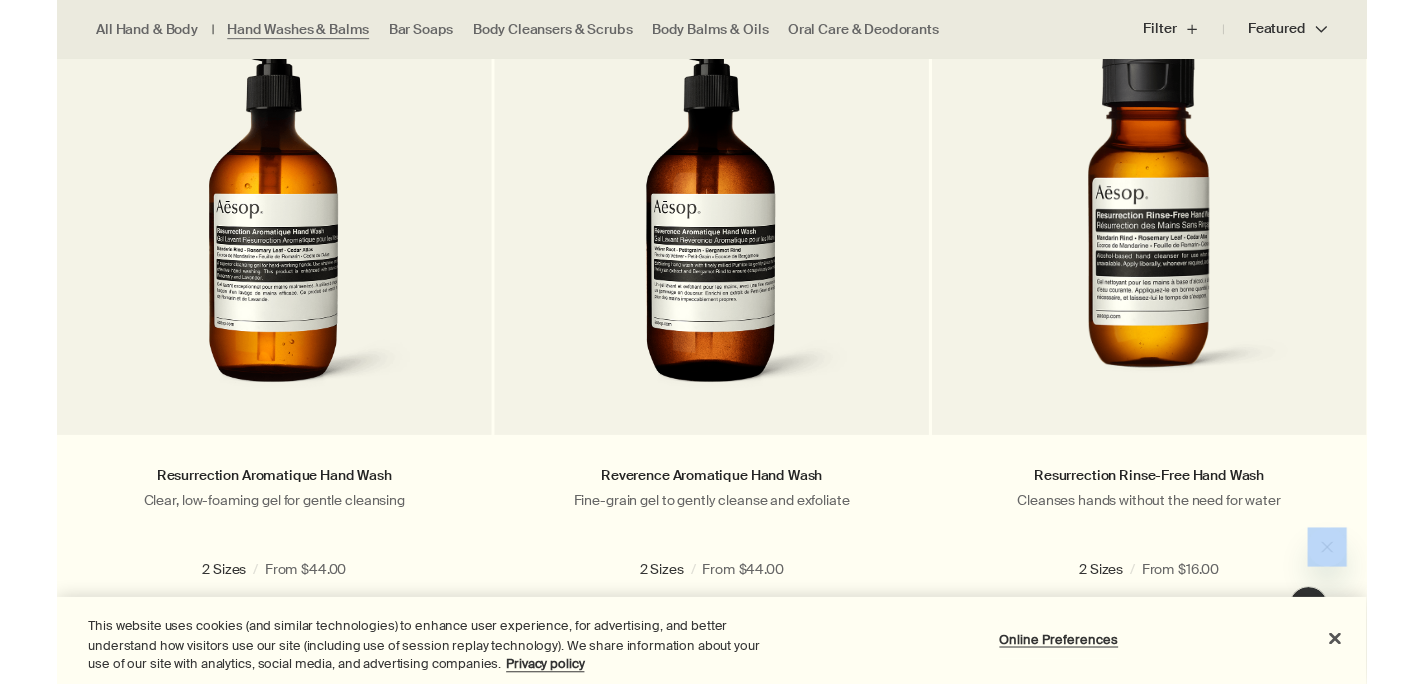 scroll, scrollTop: 1392, scrollLeft: 0, axis: vertical 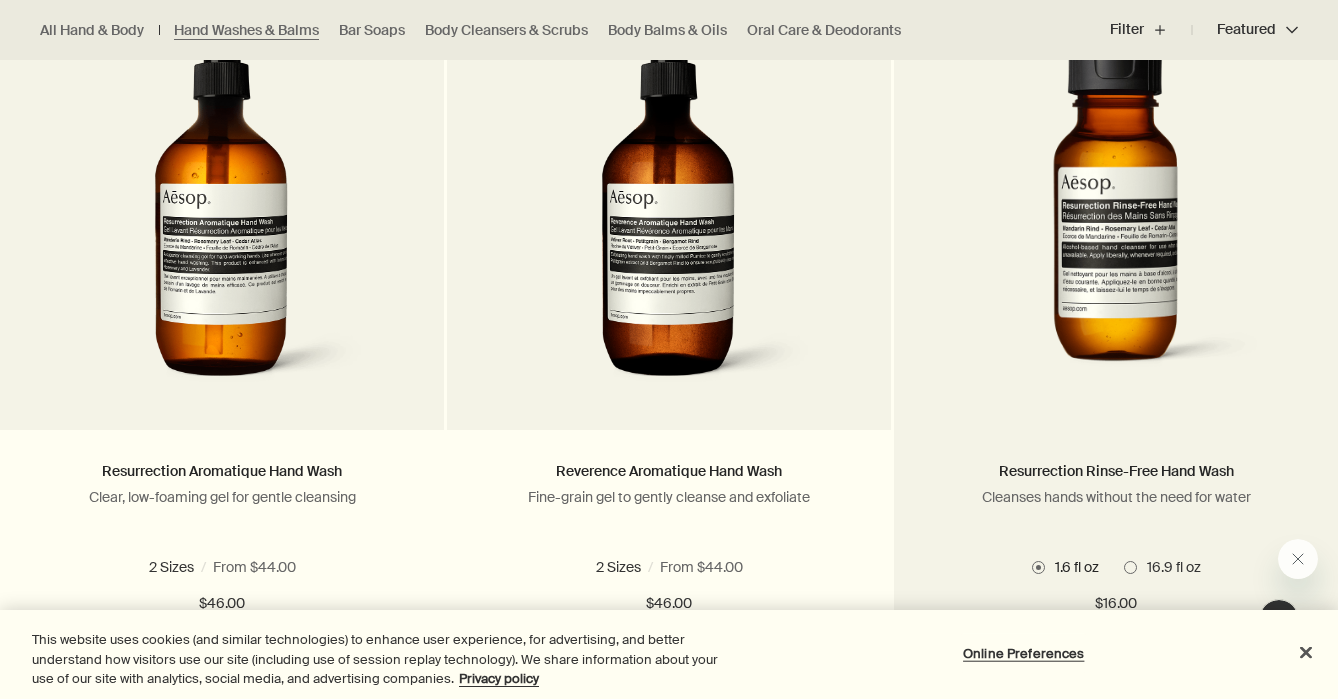 click on "Resurrection Rinse-Free Hand Wash Cleanses hands without the need for water
2 Sizes  /  From $16.00 1.6 fl oz 16.9 fl oz 1.6 fl oz 16.9 fl oz $16.00 chevron $16.00" at bounding box center [1116, 537] 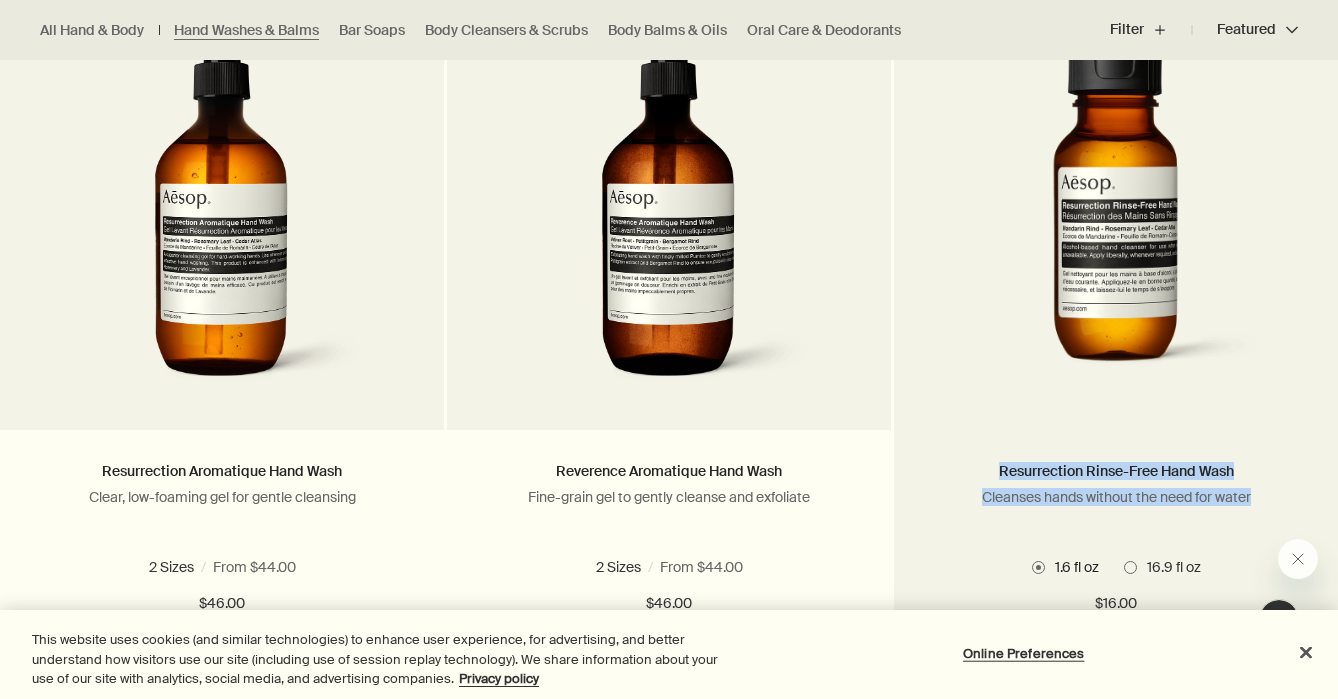 drag, startPoint x: 1250, startPoint y: 503, endPoint x: 1010, endPoint y: 461, distance: 243.6473 